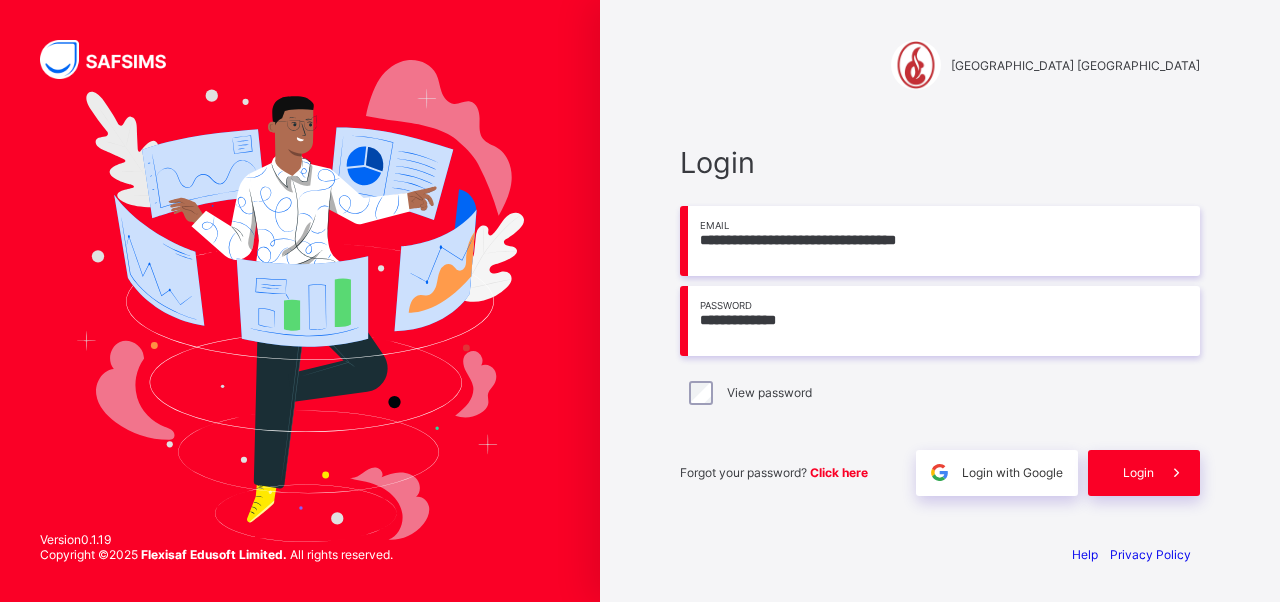 scroll, scrollTop: 0, scrollLeft: 0, axis: both 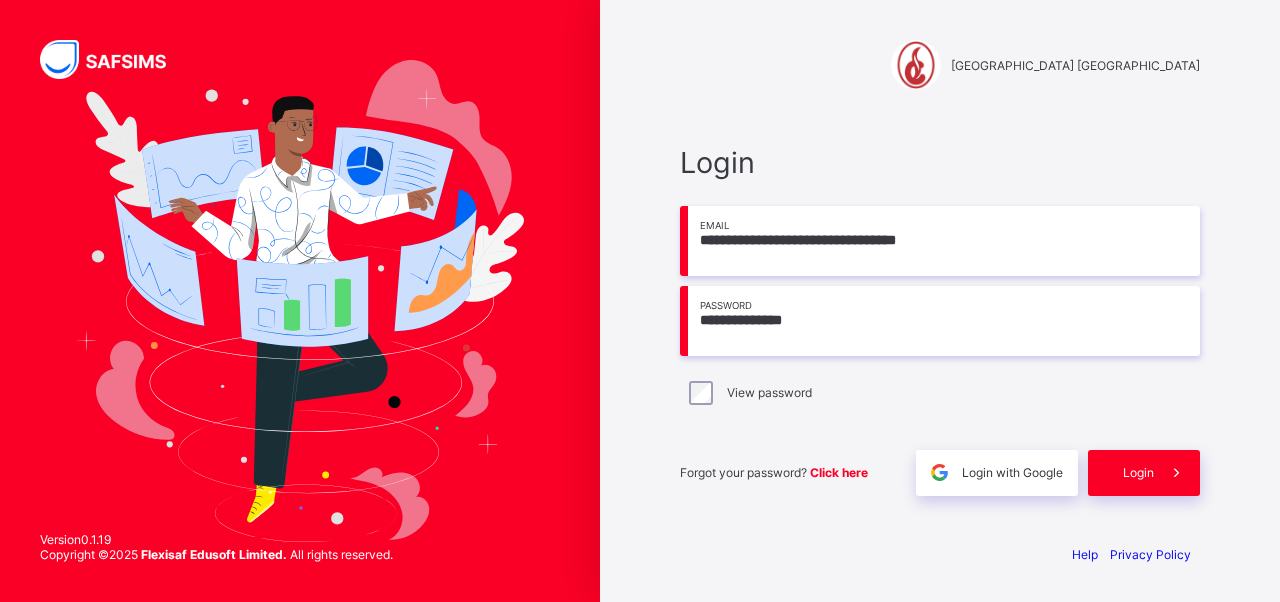 type on "**********" 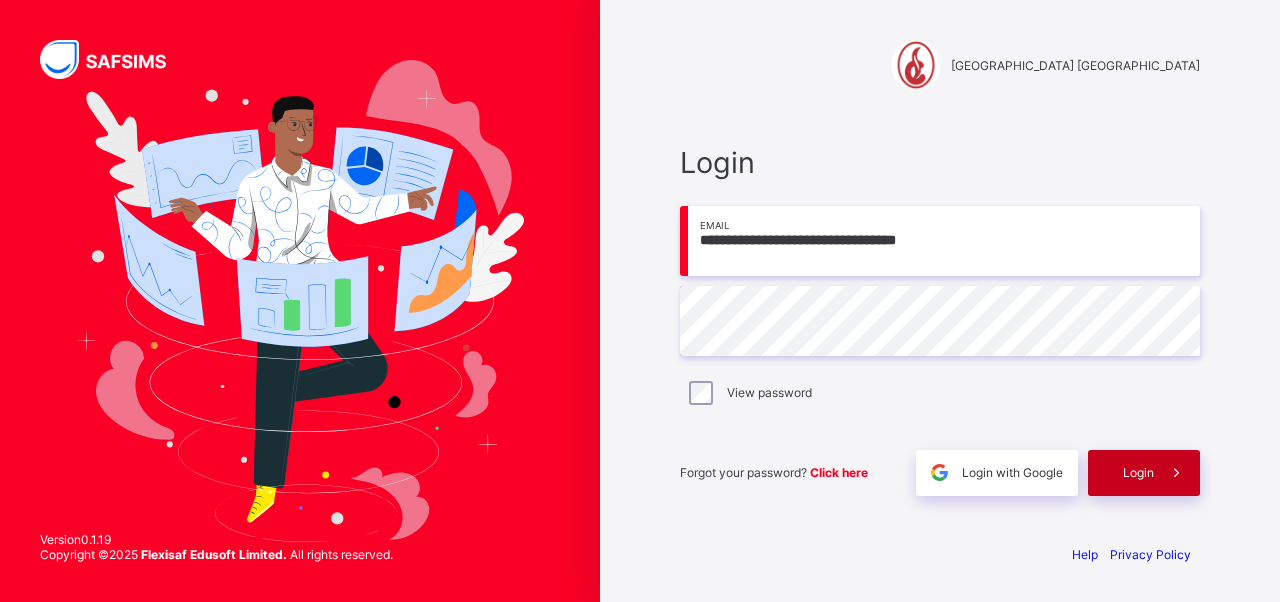 click on "Login" at bounding box center (1138, 472) 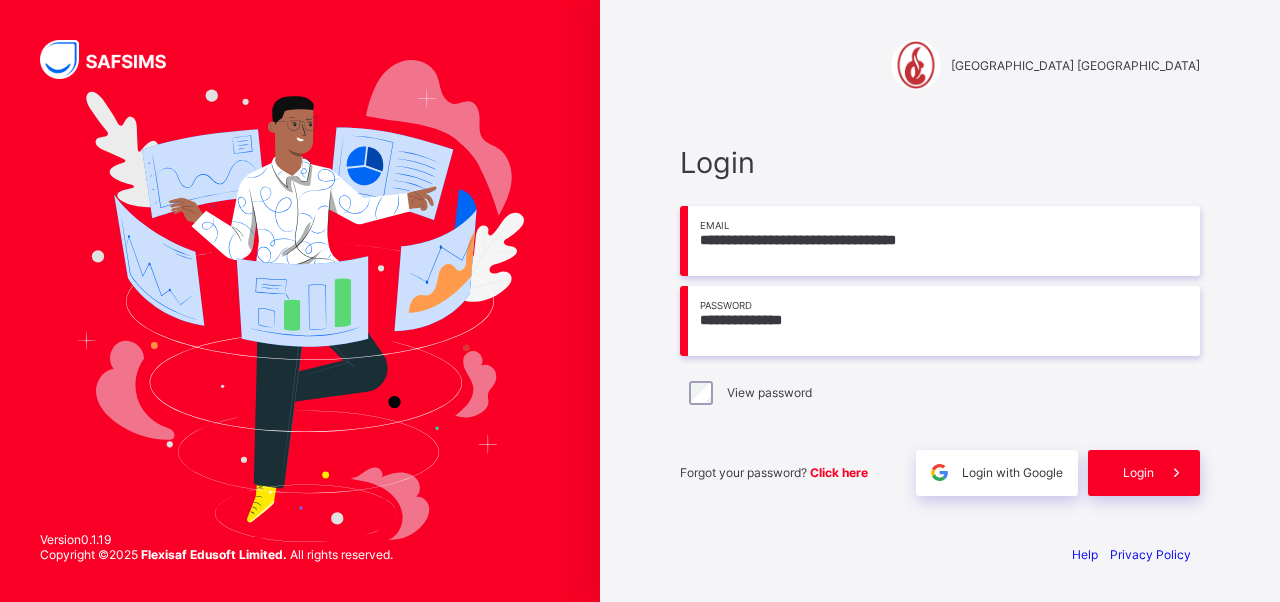 scroll, scrollTop: 0, scrollLeft: 0, axis: both 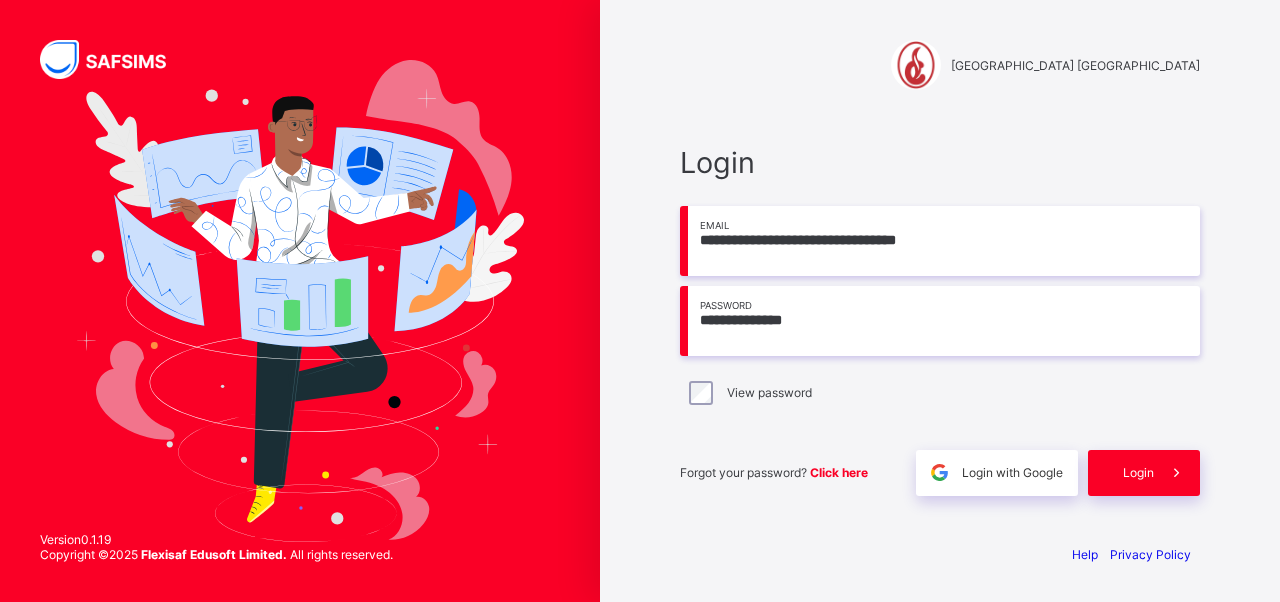 click on "**********" at bounding box center [940, 321] 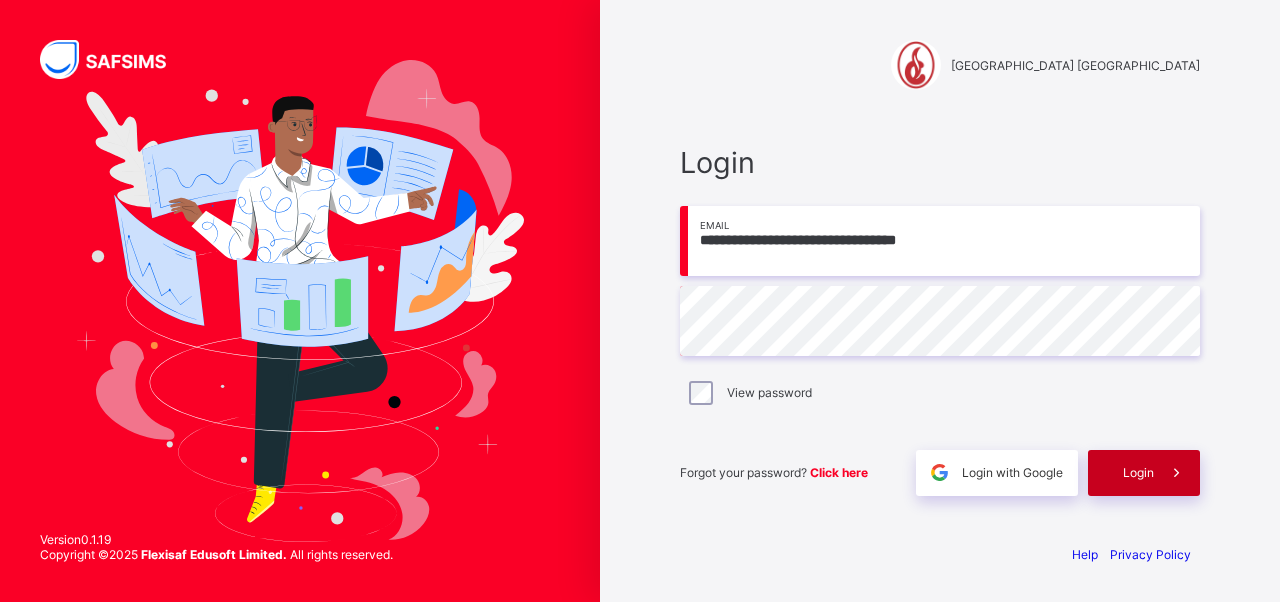 click on "Login" at bounding box center (1138, 472) 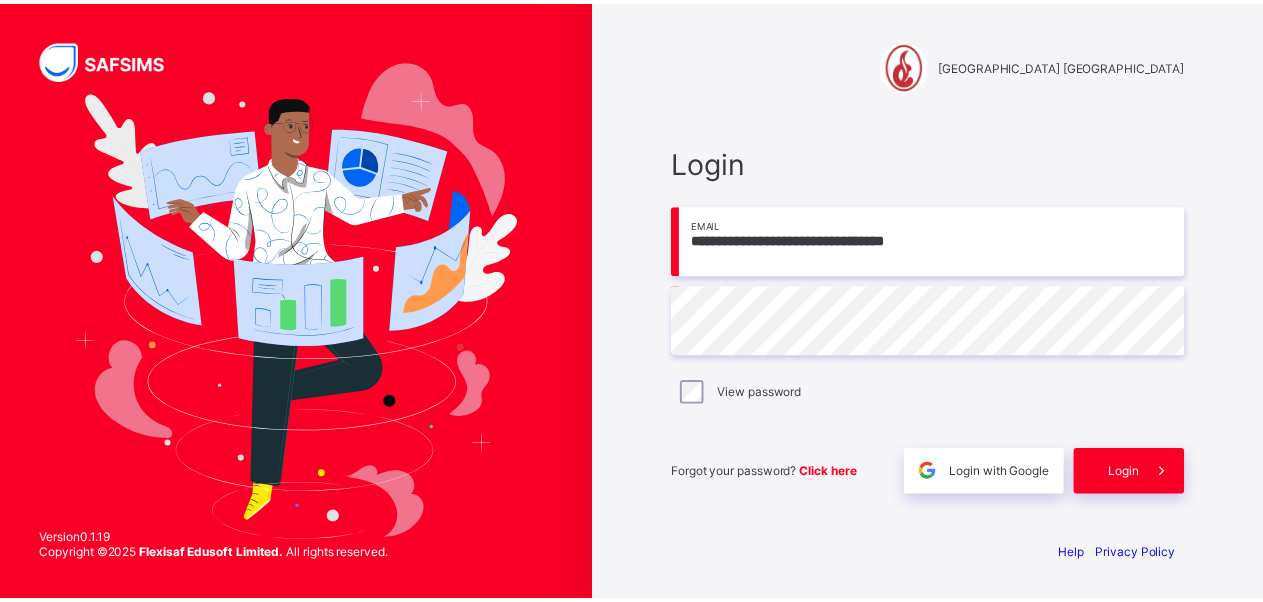 scroll, scrollTop: 0, scrollLeft: 0, axis: both 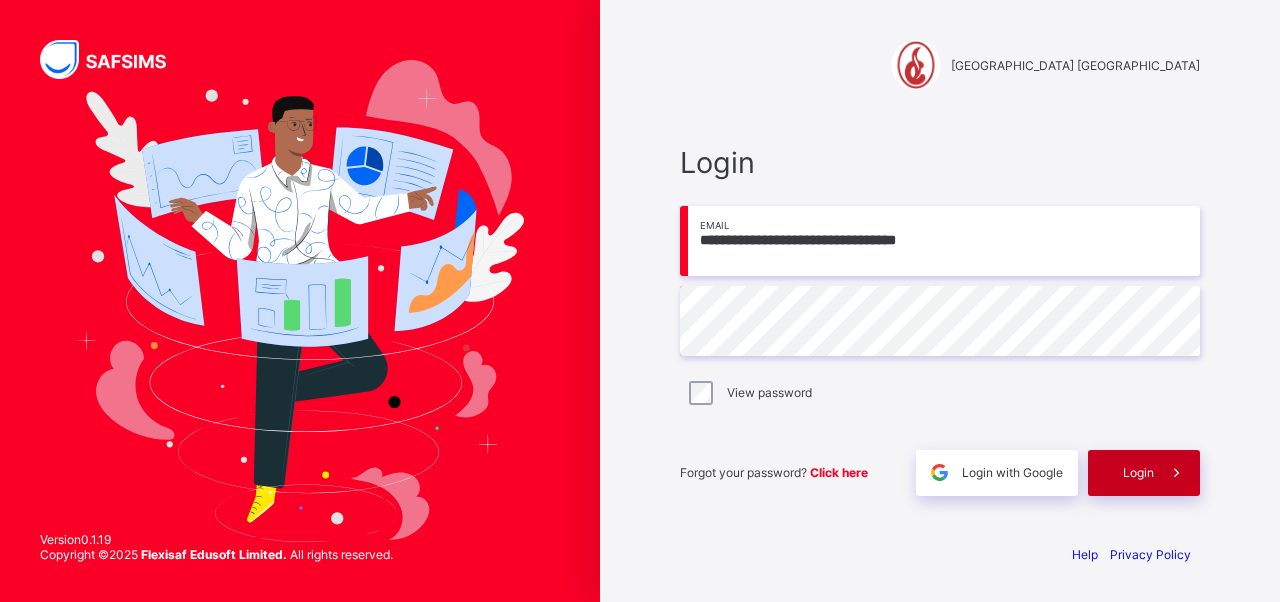 click at bounding box center [1177, 473] 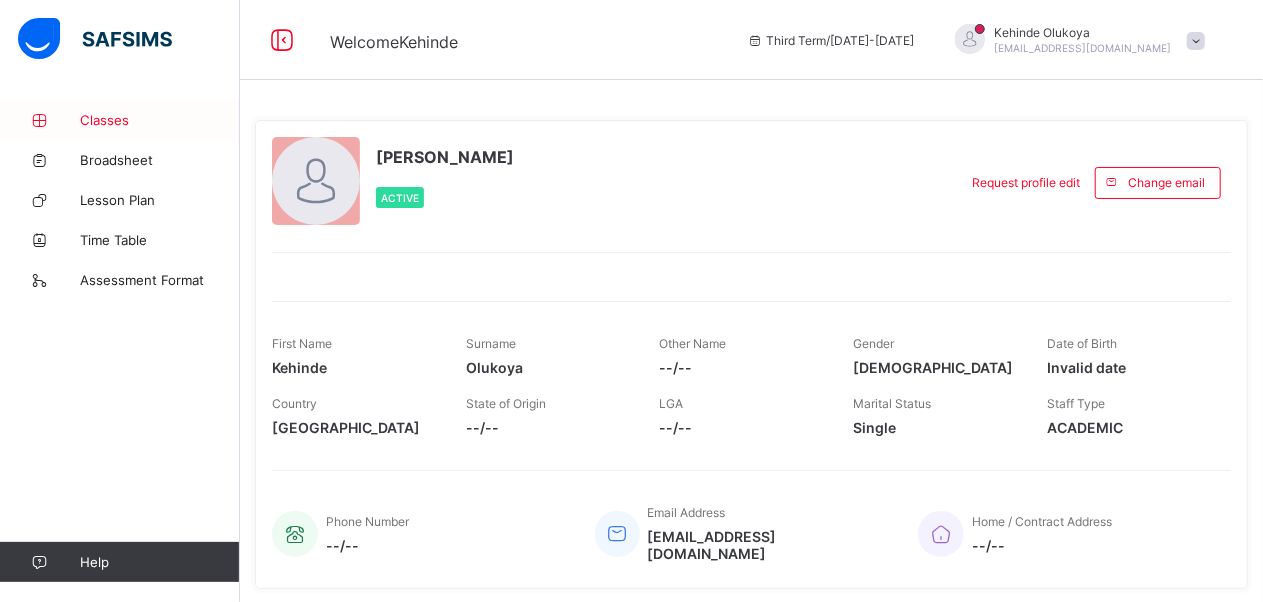click on "Classes" at bounding box center [160, 120] 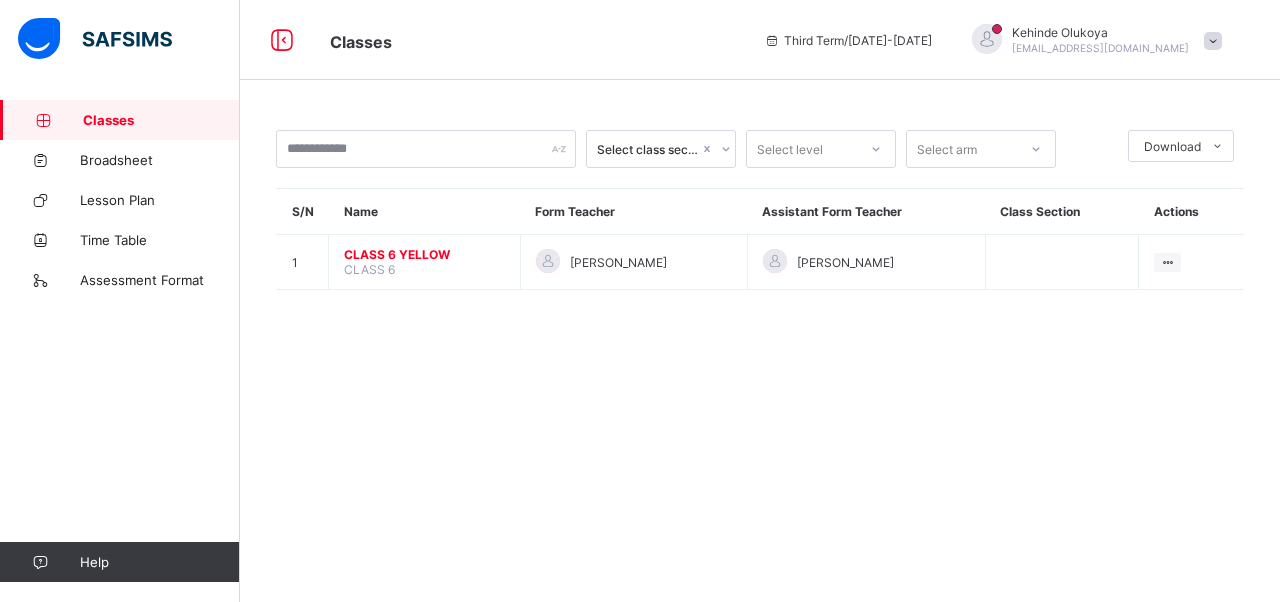 click on "Select class section Select level Select arm Download Pdf Report Excel Report S/N Name Form Teacher Assistant Form Teacher Class Section Actions 1 CLASS 6   YELLOW   CLASS 6 [PERSON_NAME]  [PERSON_NAME][GEOGRAPHIC_DATA]  View Class × Form Teacher Select Form Teacher Select Assistant Form Teacher Cancel Save [GEOGRAPHIC_DATA] [GEOGRAPHIC_DATA]	 [PERSON_NAME][GEOGRAPHIC_DATA], [GEOGRAPHIC_DATA] , Phone:   List of Classes [DATE] 5:11:00 pm Total no. of classes:  25 Term:  Third Term Session:  [DATE]-[DATE] S/N Class name Class Arms Form Teacher Supervisor Subject Teachers 1 PS TULIP PLAYSCHOOL TULIP Oyedimeji Adeyemi  [PERSON_NAME] No class teachers 2 PLAYSCHOOL PLAYSCHOOL DAFFODIL Ogechi Ogbaragu  [PERSON_NAME] No class teachers 3 PLAYSCHOOL PLAYSCHOOL LAVENDER [PERSON_NAME]  [PERSON_NAME] No class teachers 4  NURSERY 1  NURSERY 1 BLUE [PERSON_NAME]  [PERSON_NAME] No class teachers 5  NURSERY 1  NURSERY 1 RED [PERSON_NAME] Sindiq Opeoluwa [PERSON_NAME] No class teachers 6 NURSERY 2 NURSERY 2 7 8" at bounding box center (760, 301) 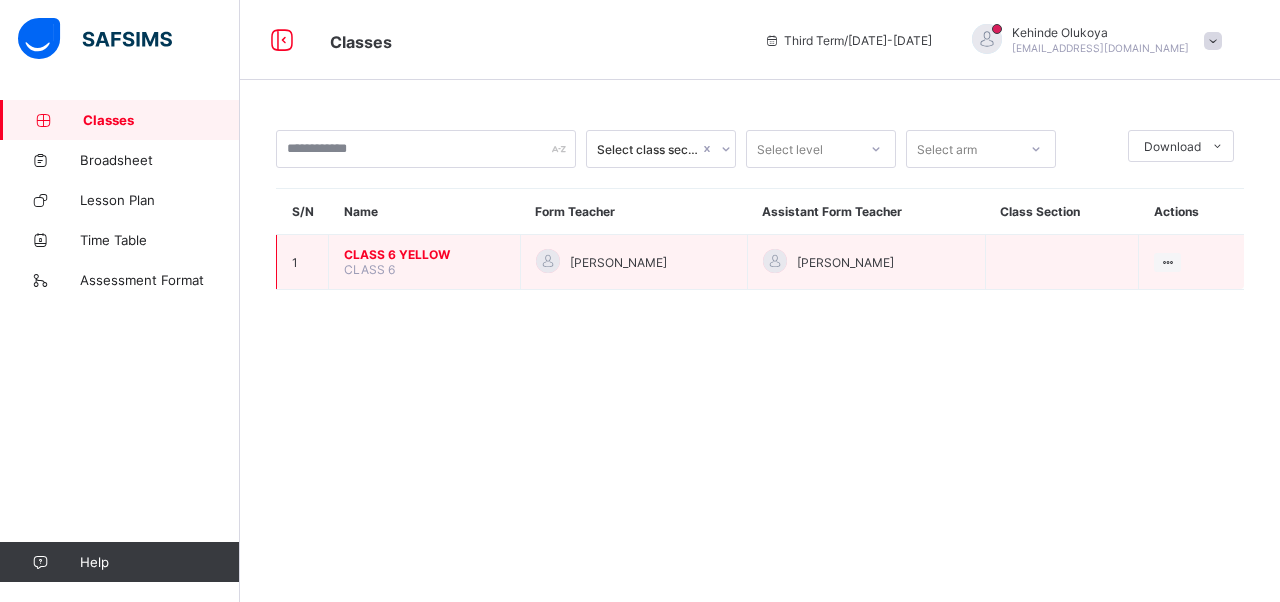 click on "CLASS 6   YELLOW" at bounding box center [424, 254] 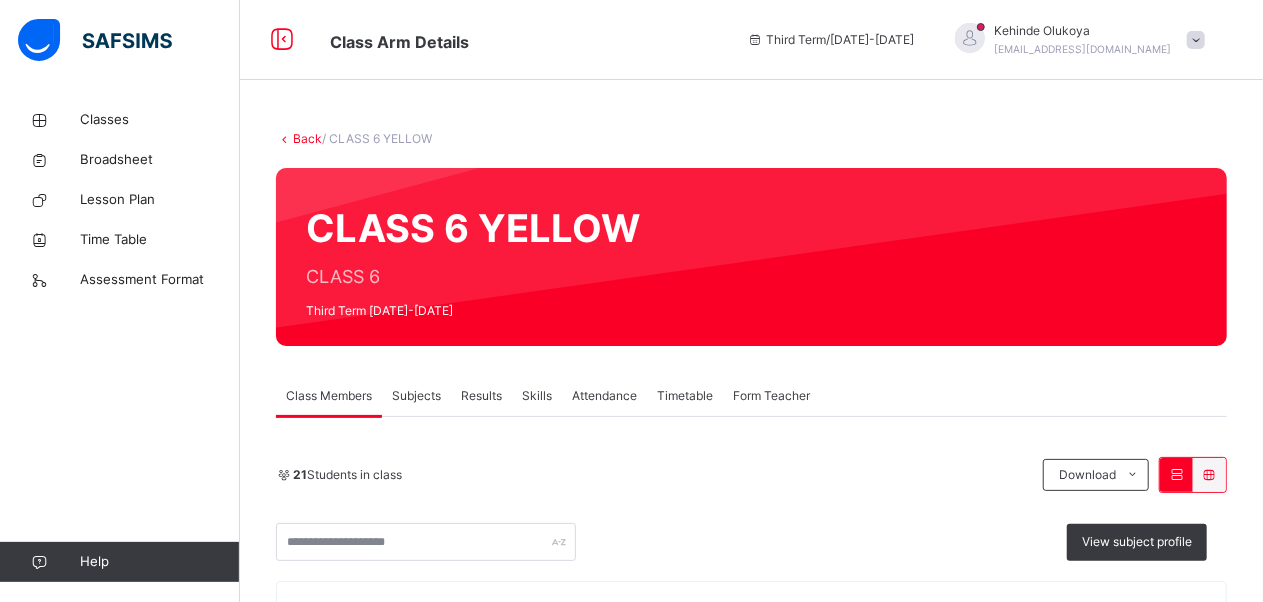 click on "Subjects" at bounding box center [416, 396] 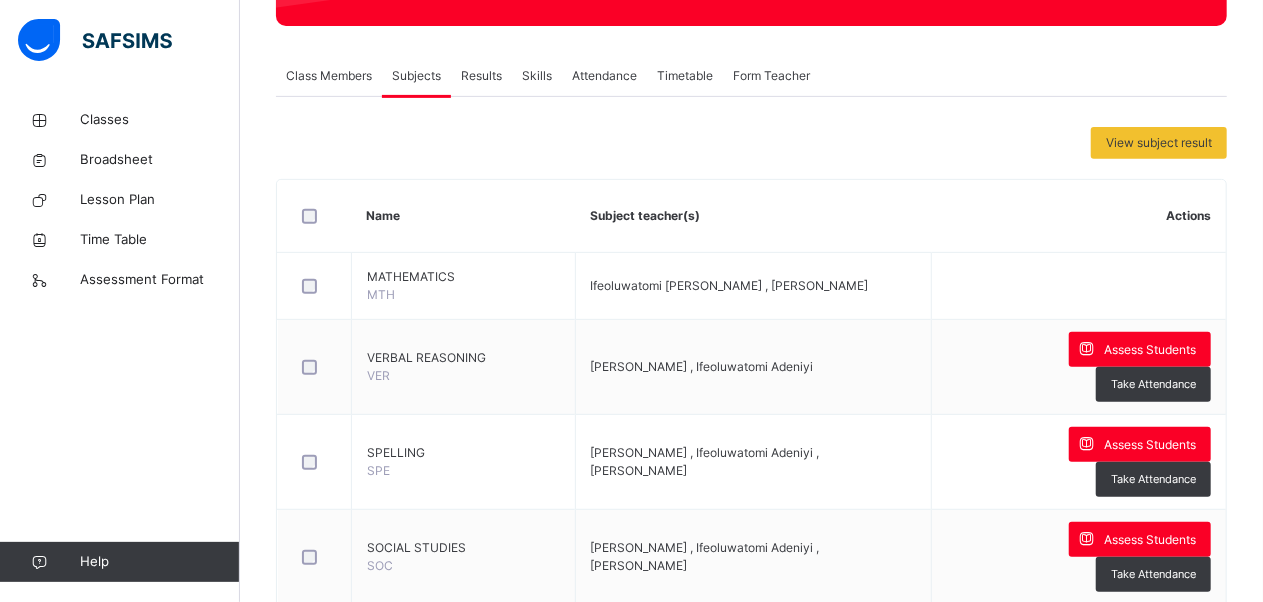scroll, scrollTop: 360, scrollLeft: 0, axis: vertical 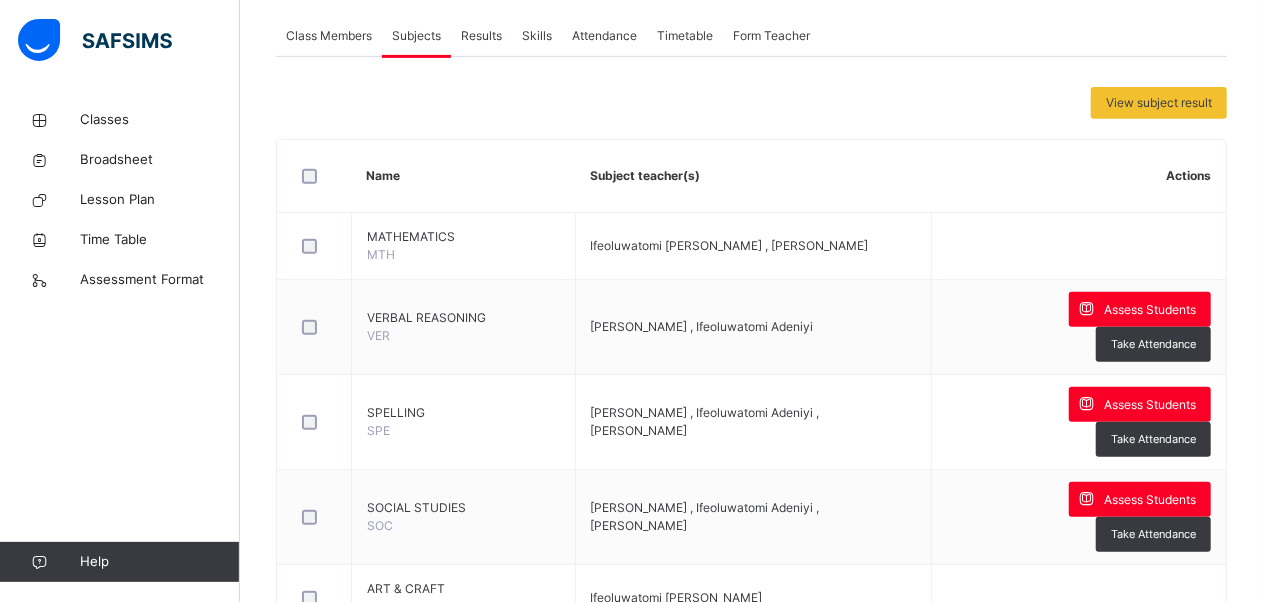 click on "Classes Broadsheet Lesson Plan Time Table Assessment Format   Help" at bounding box center (120, 341) 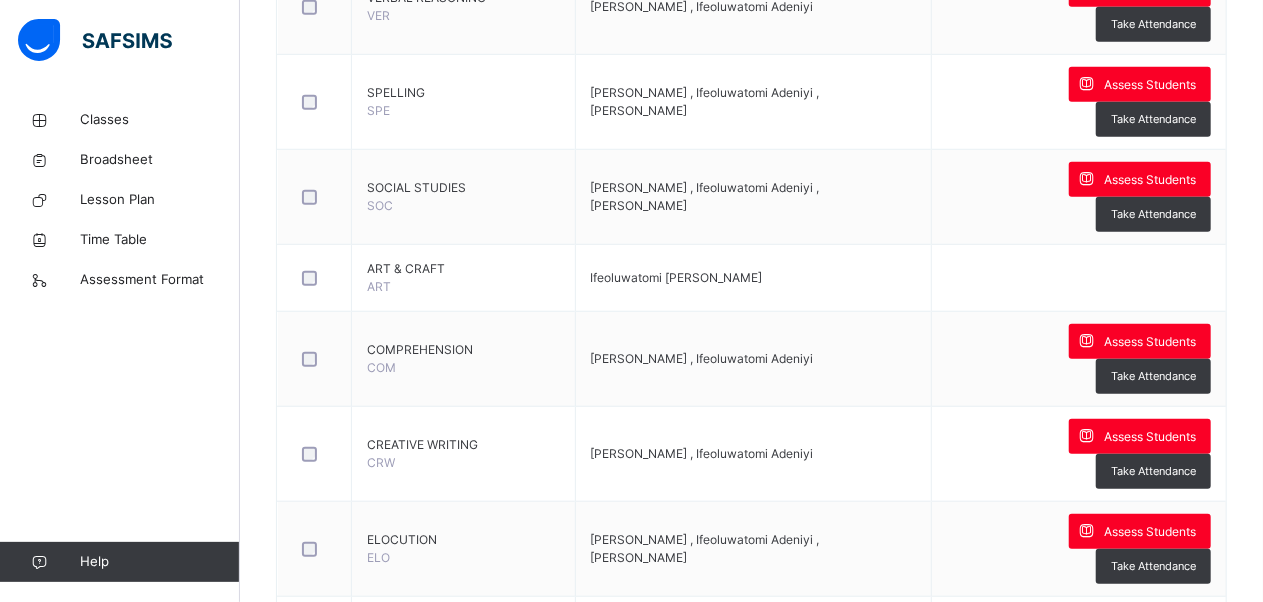 scroll, scrollTop: 720, scrollLeft: 0, axis: vertical 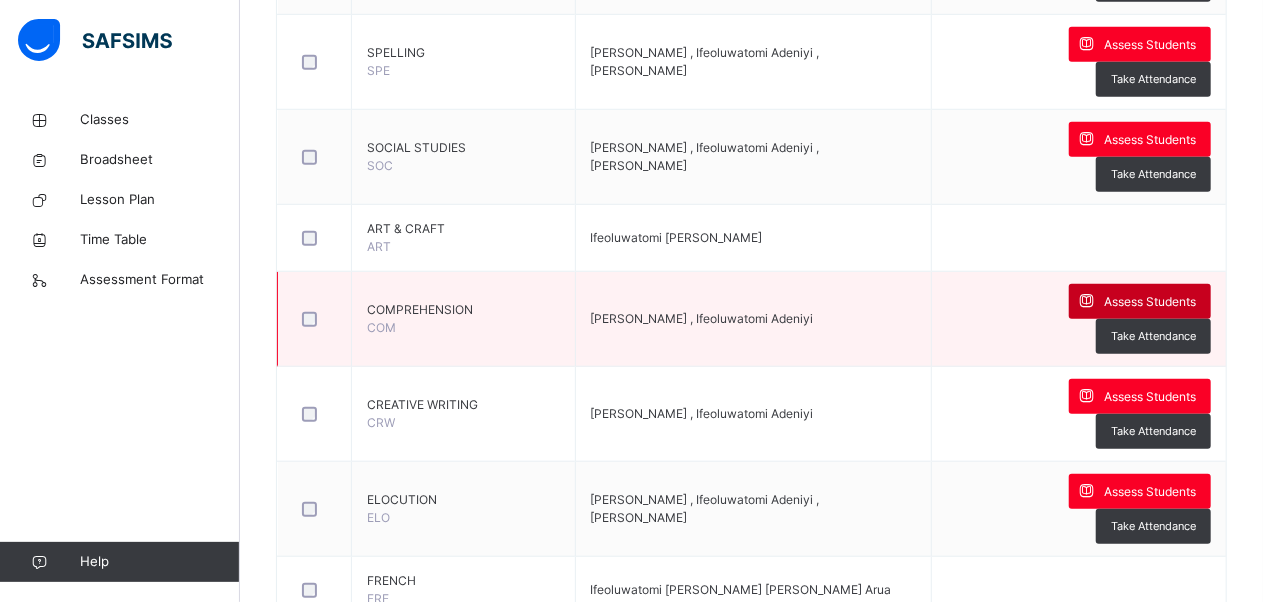 click on "Assess Students" at bounding box center (1150, 302) 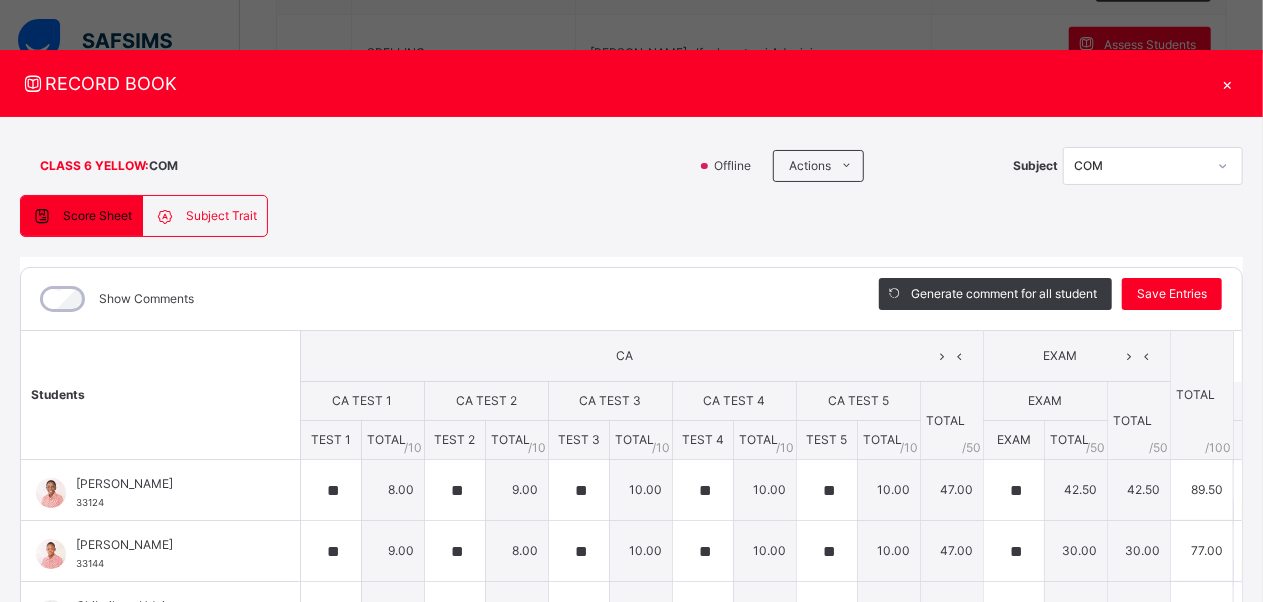 type on "**" 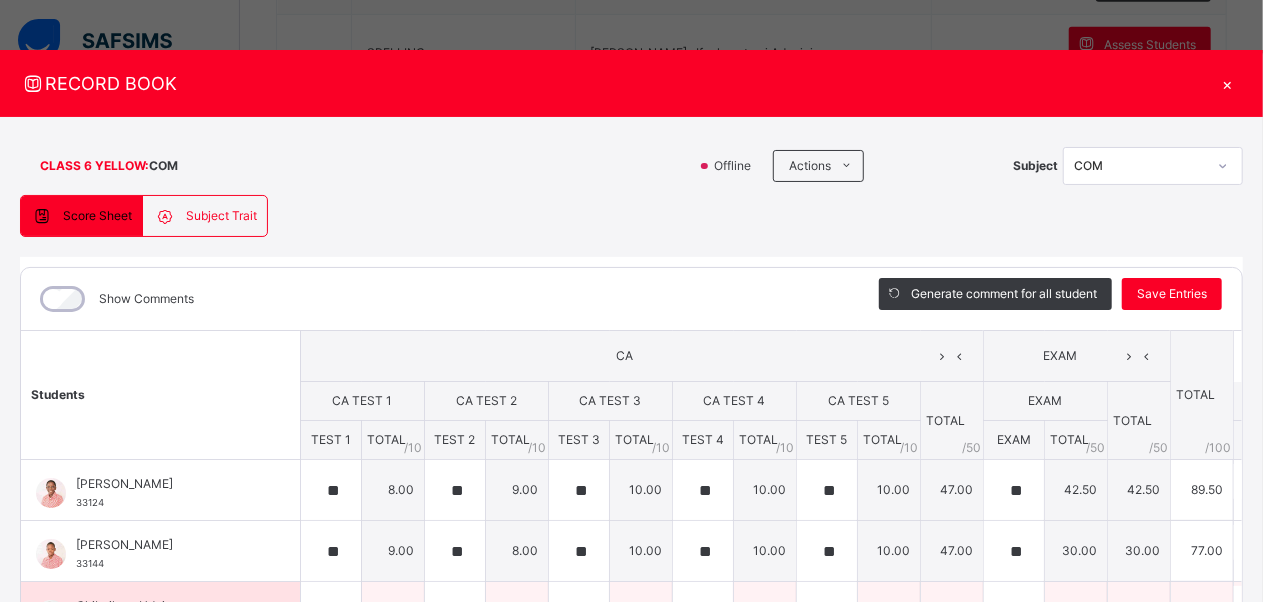 scroll, scrollTop: 324, scrollLeft: 1, axis: both 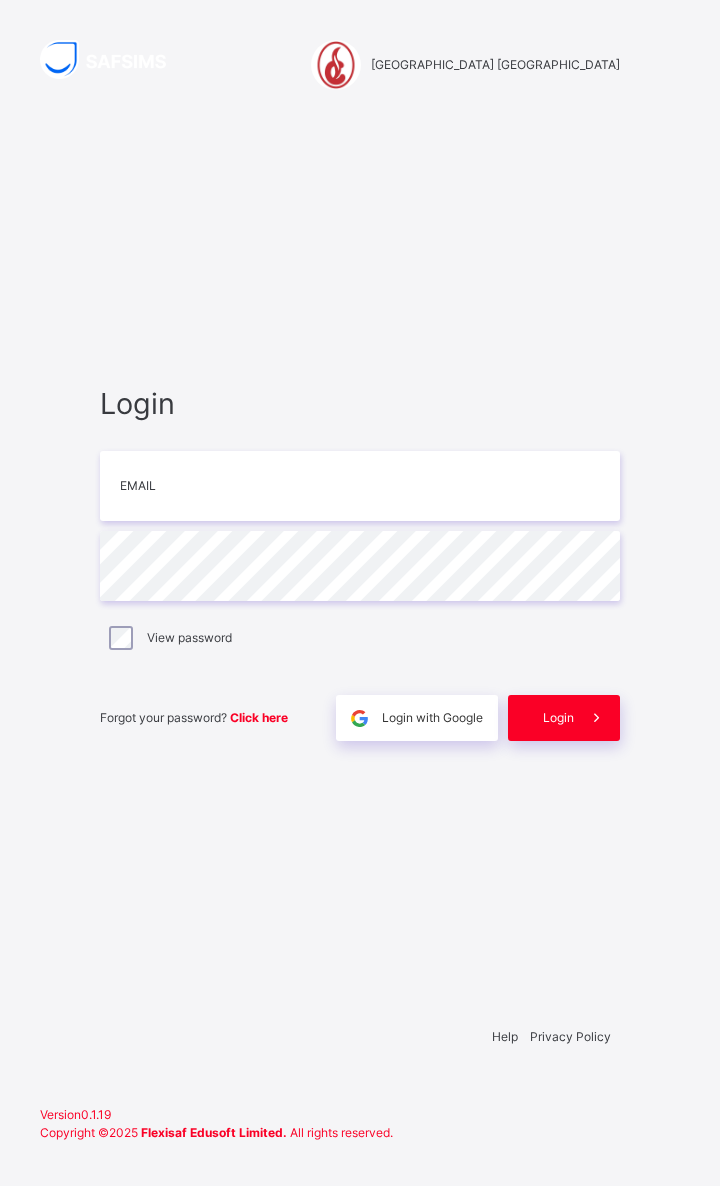 type on "**********" 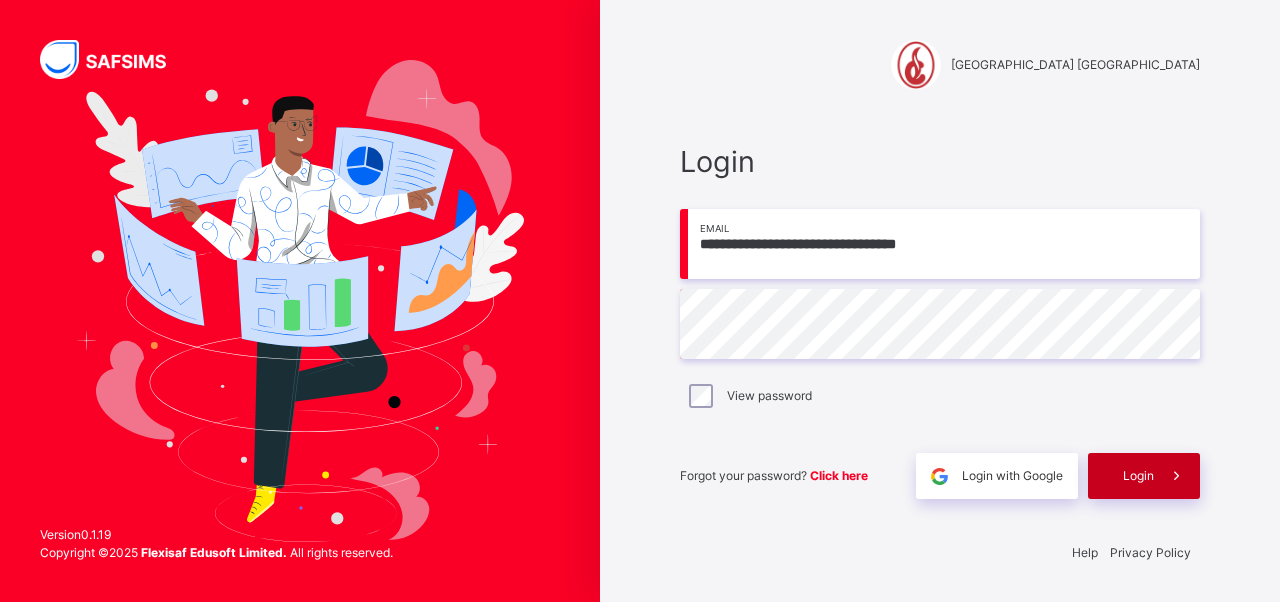click on "Login" at bounding box center (1138, 476) 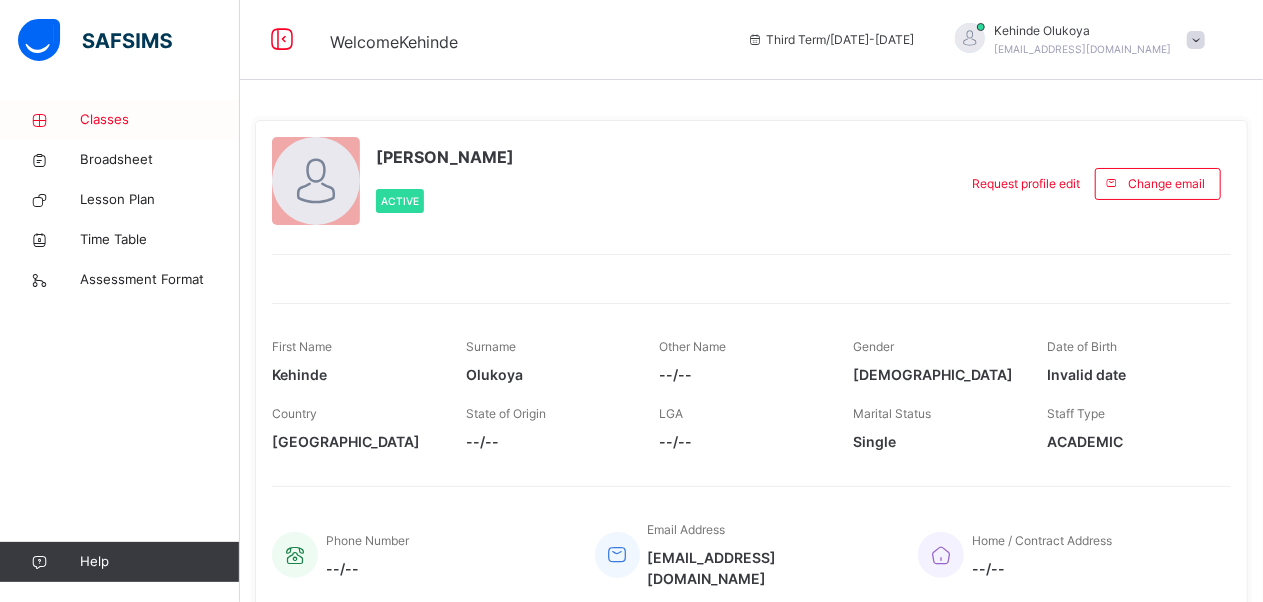 click on "Classes" at bounding box center (160, 120) 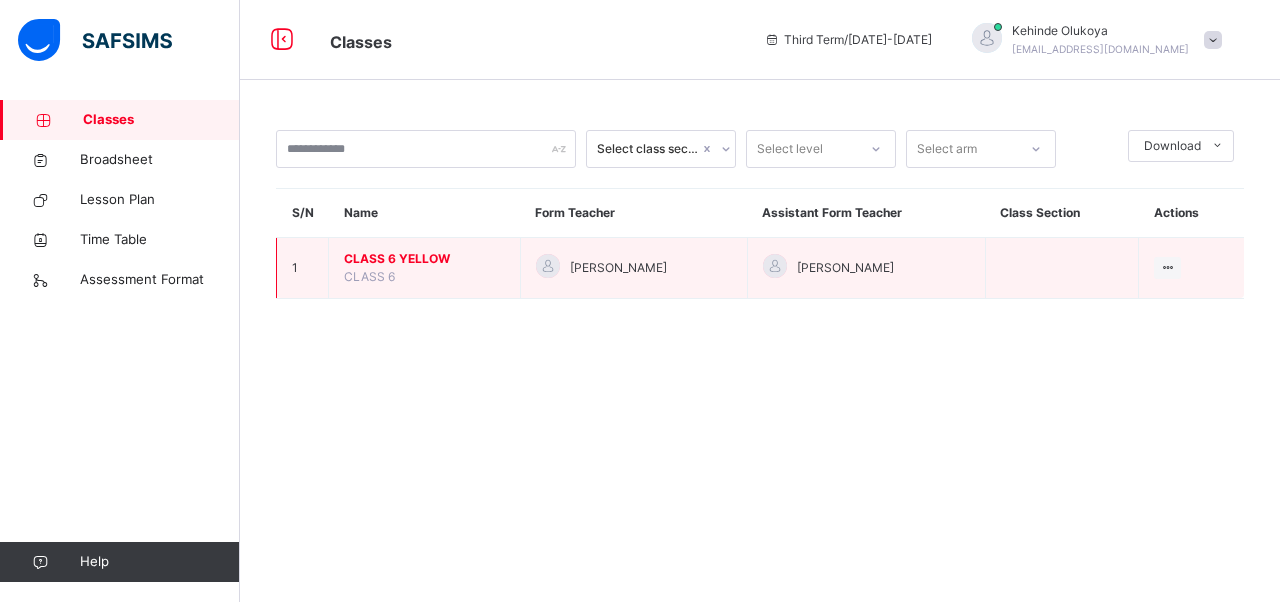 click on "CLASS 6   YELLOW" at bounding box center [424, 259] 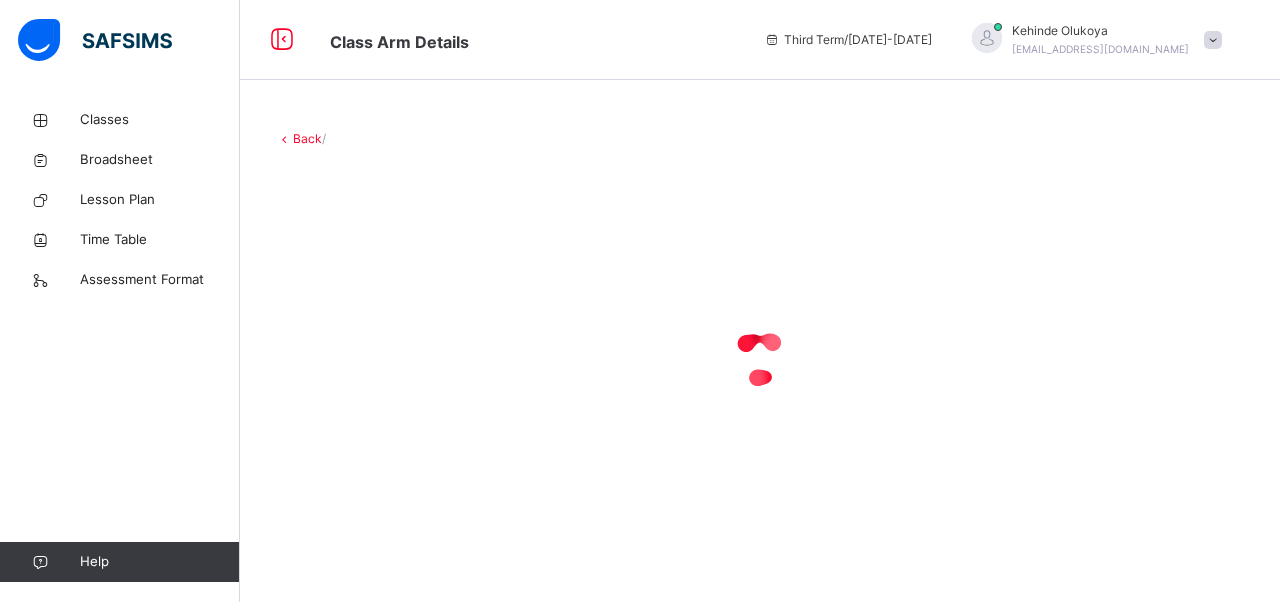 click at bounding box center (760, 358) 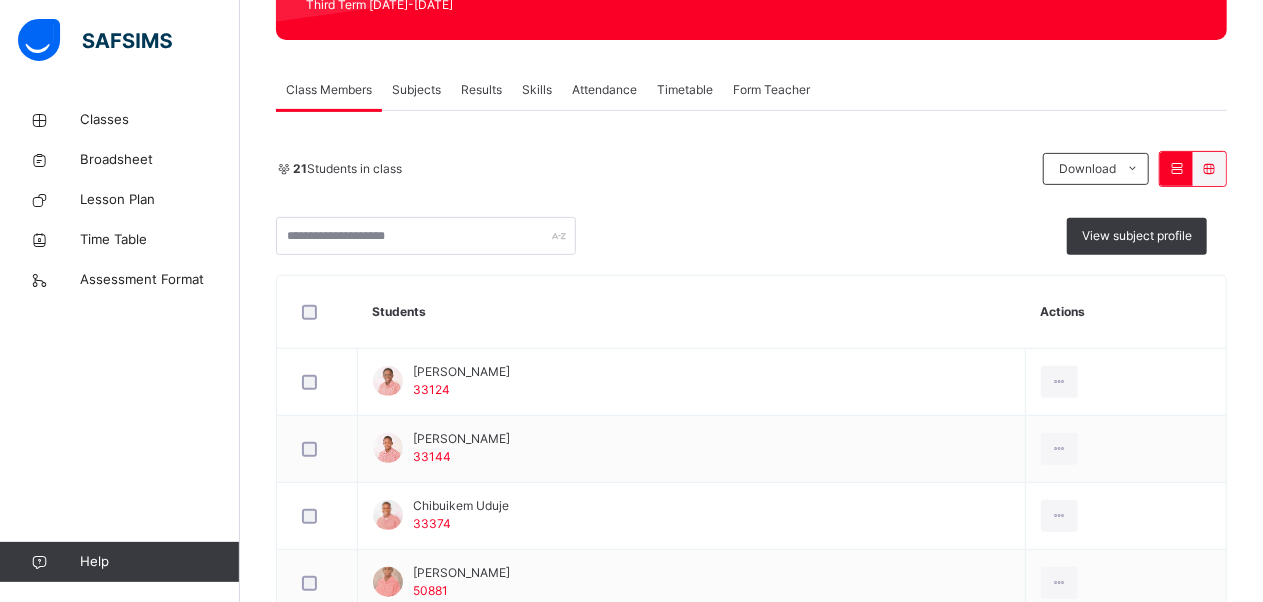 scroll, scrollTop: 306, scrollLeft: 0, axis: vertical 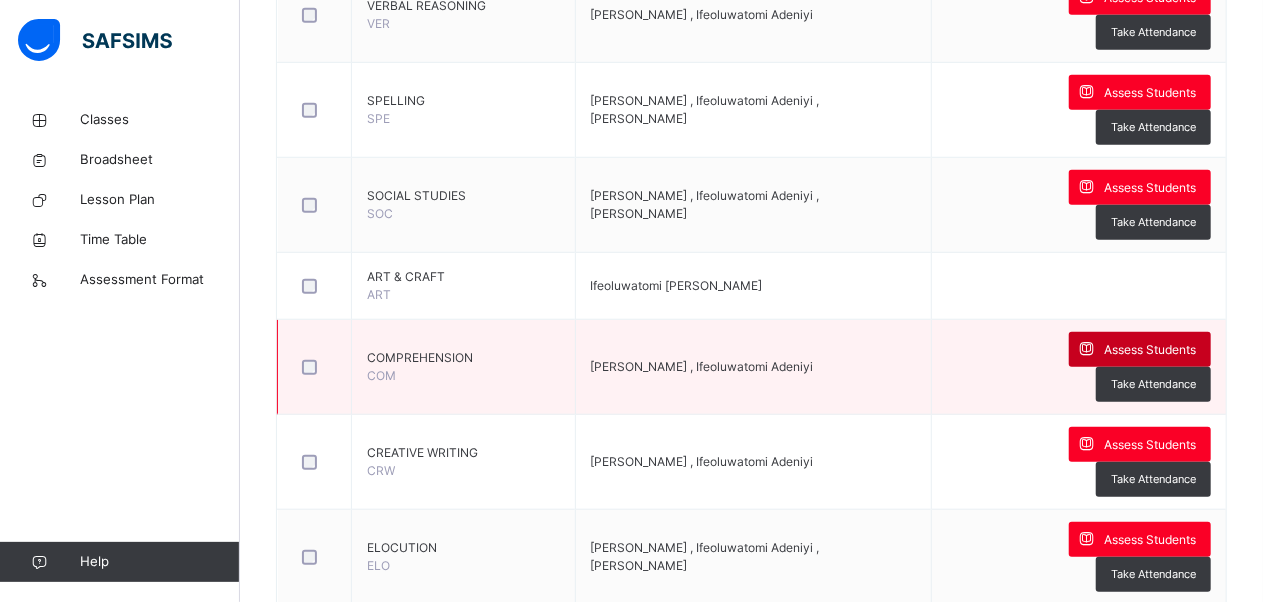 click on "Assess Students" at bounding box center [1150, 350] 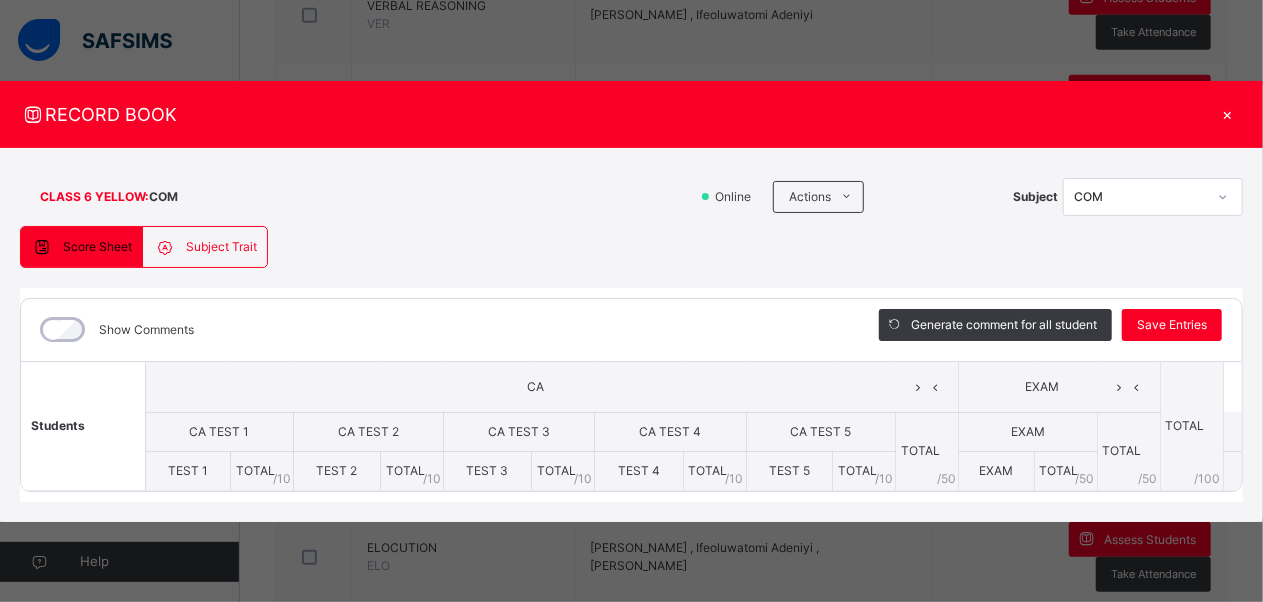 scroll, scrollTop: 0, scrollLeft: 0, axis: both 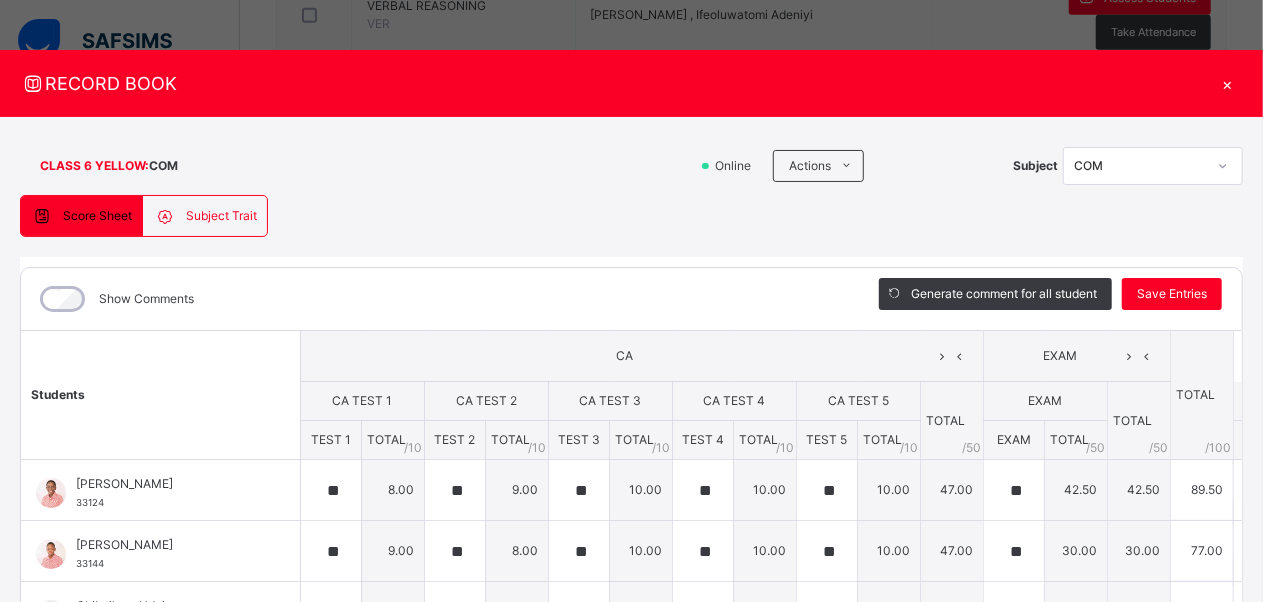 type on "**" 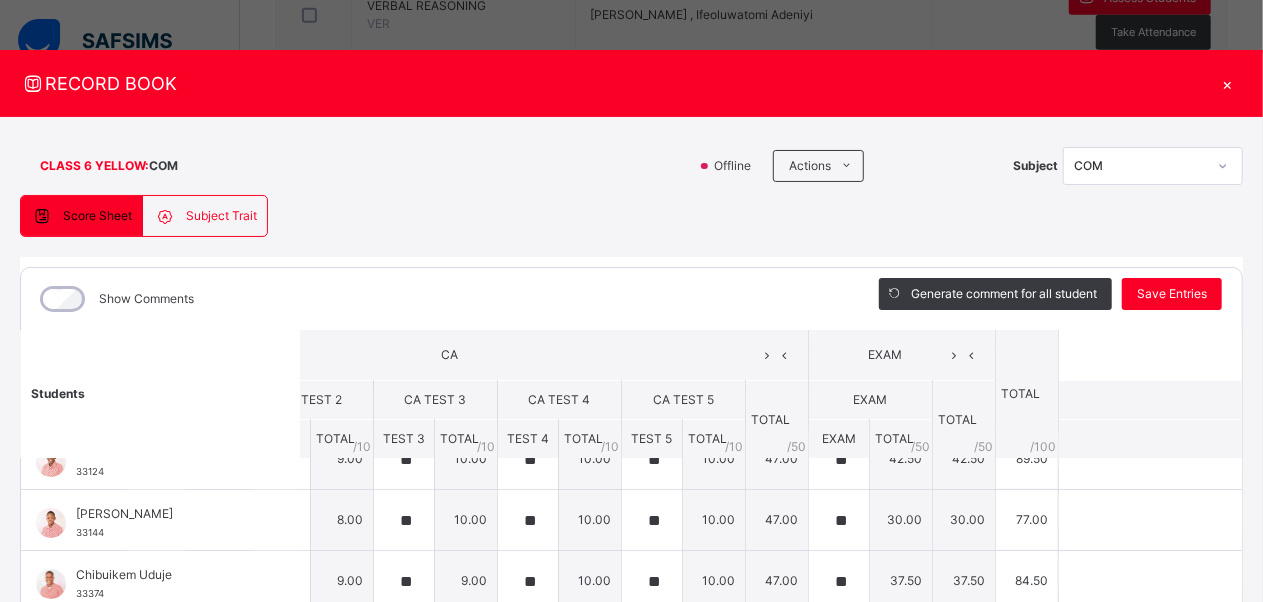 scroll, scrollTop: 0, scrollLeft: 175, axis: horizontal 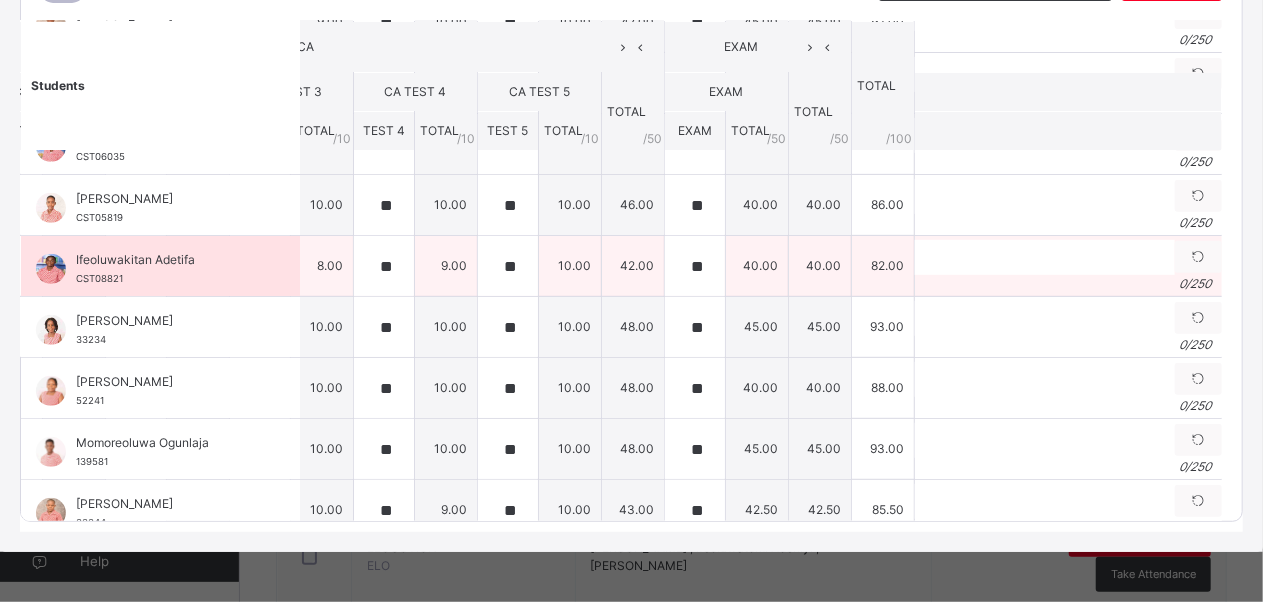click on "Ifeoluwakitan  Adetifa" at bounding box center (165, 260) 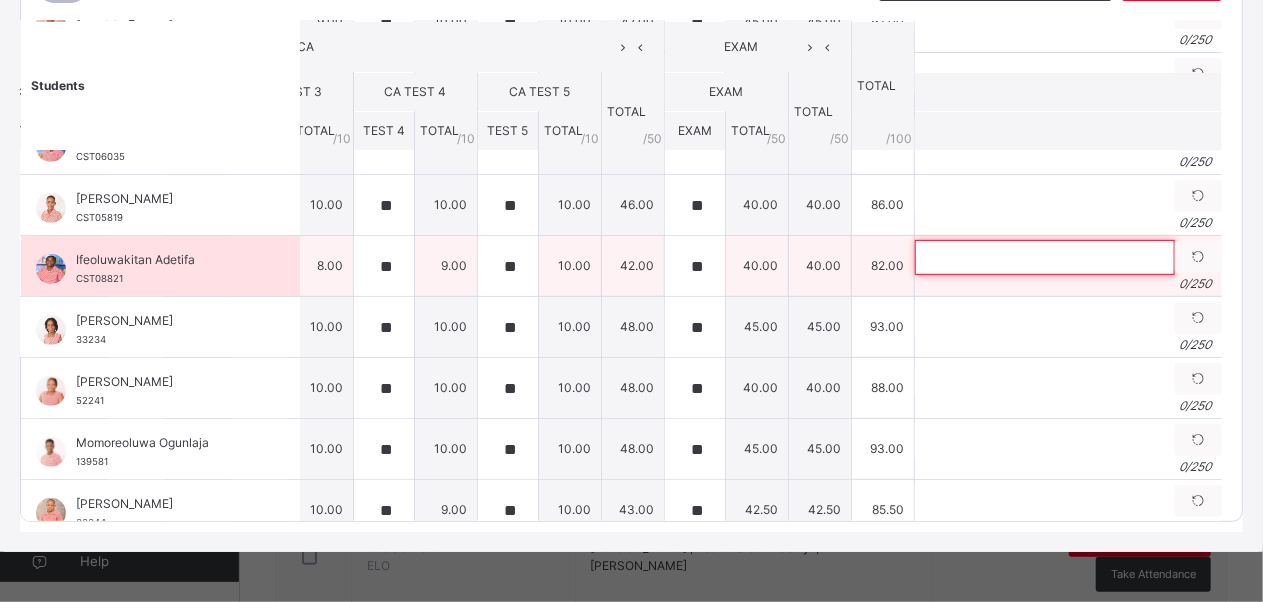 click at bounding box center (1045, 257) 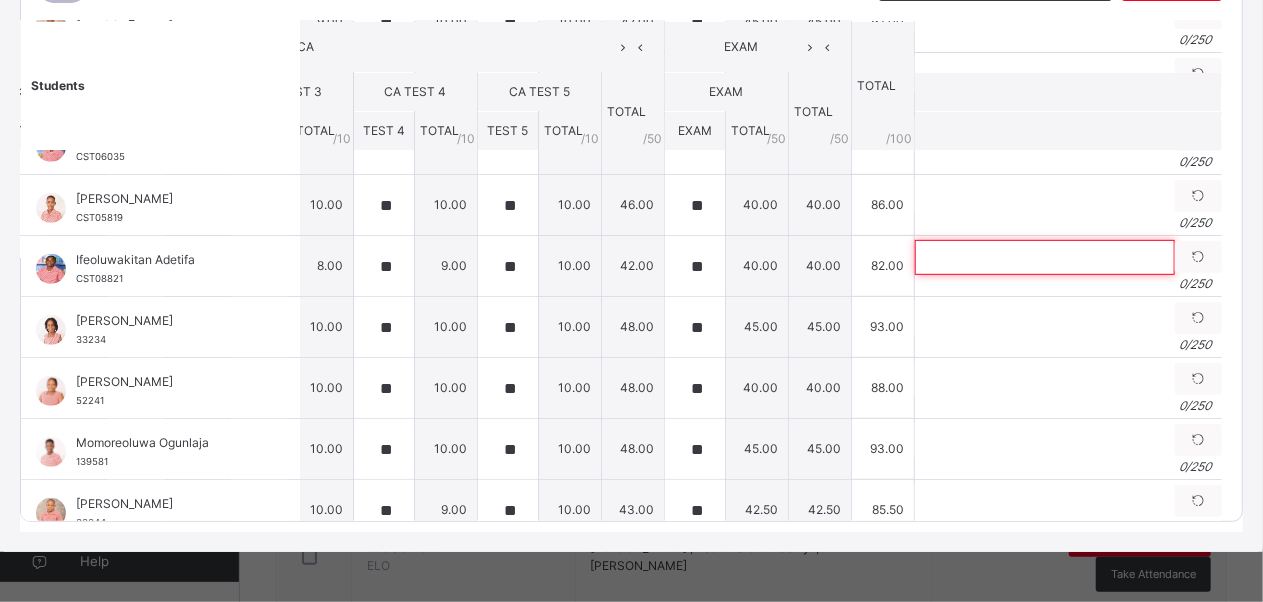 paste 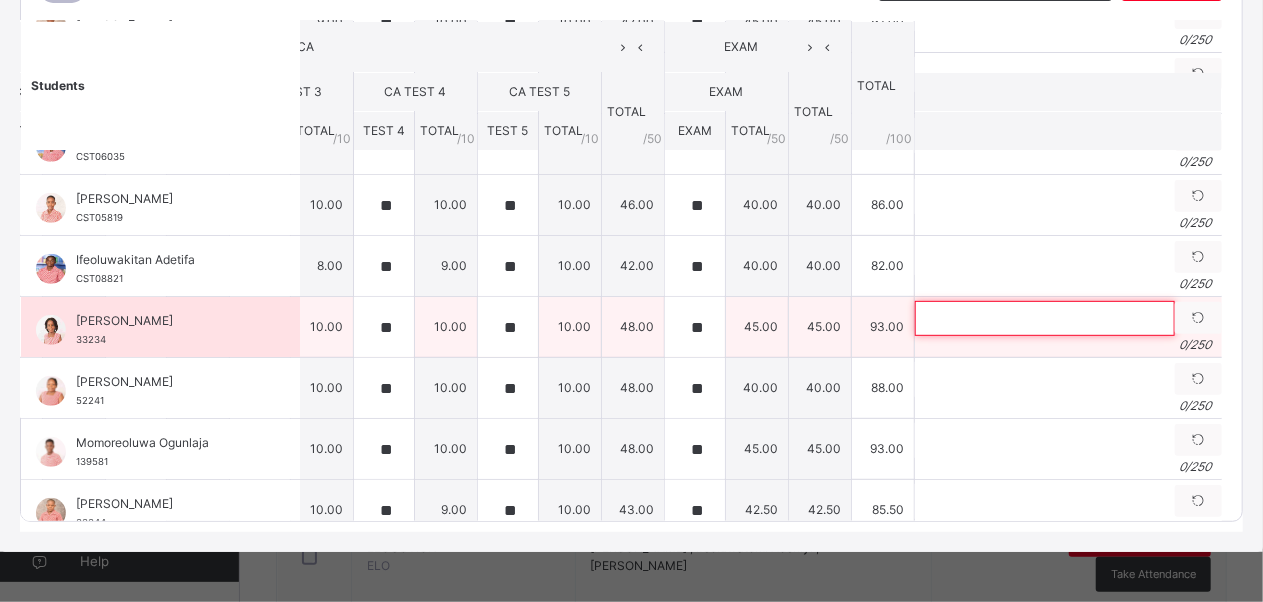 click at bounding box center (1045, 318) 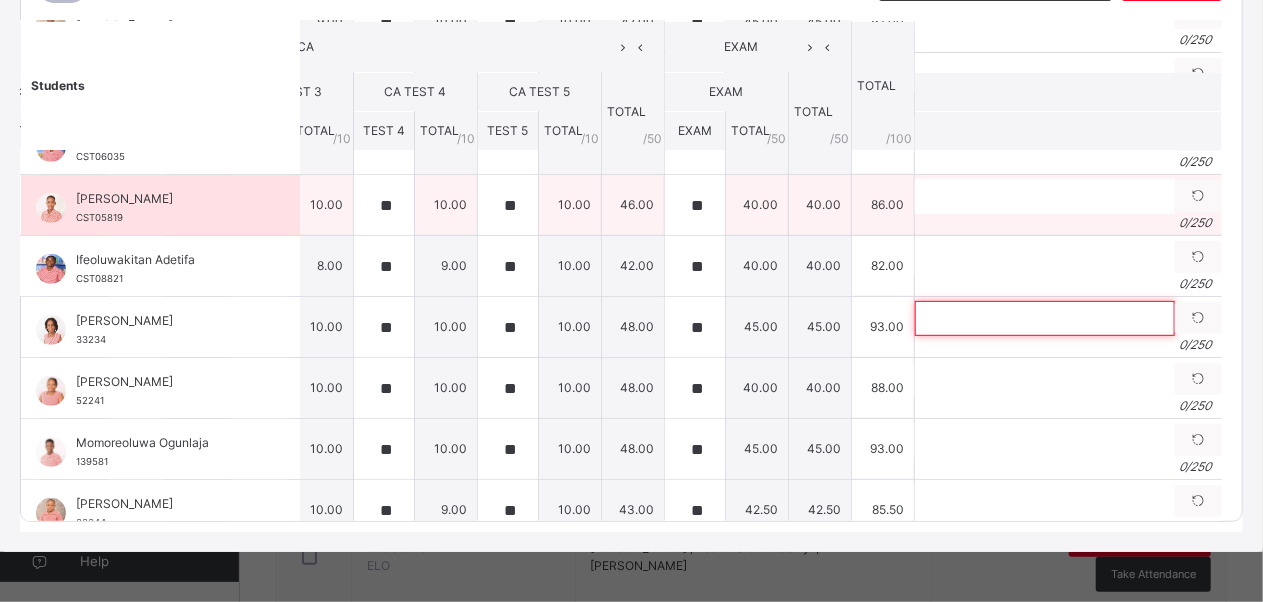 scroll, scrollTop: 0, scrollLeft: 319, axis: horizontal 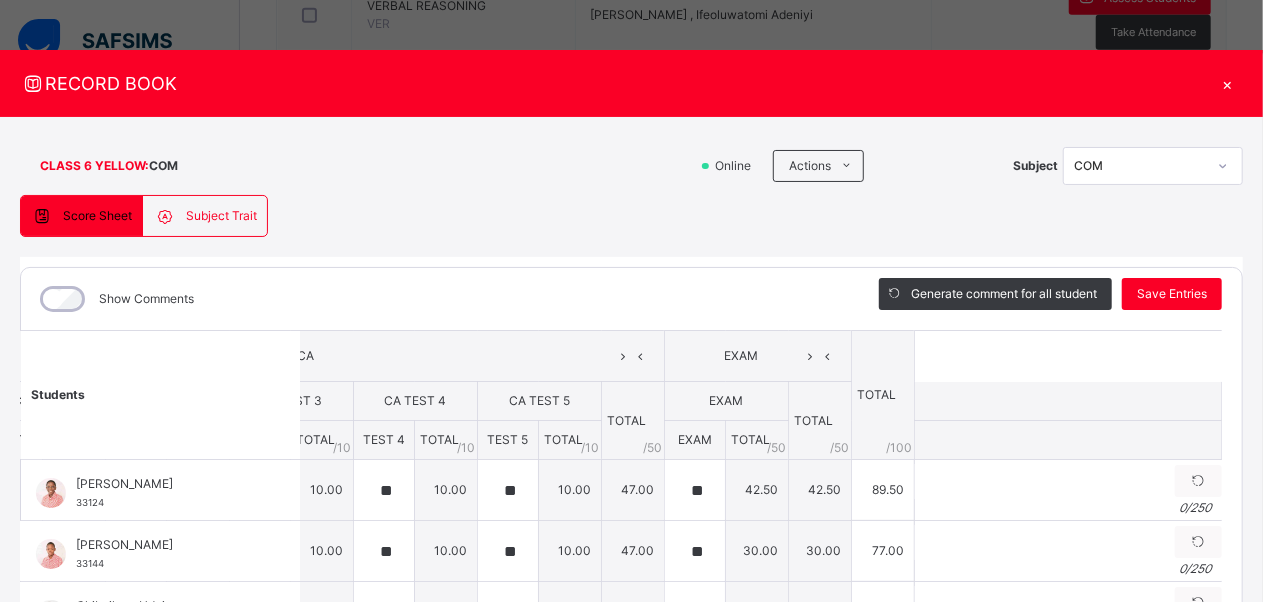 click on "×" at bounding box center (1228, 83) 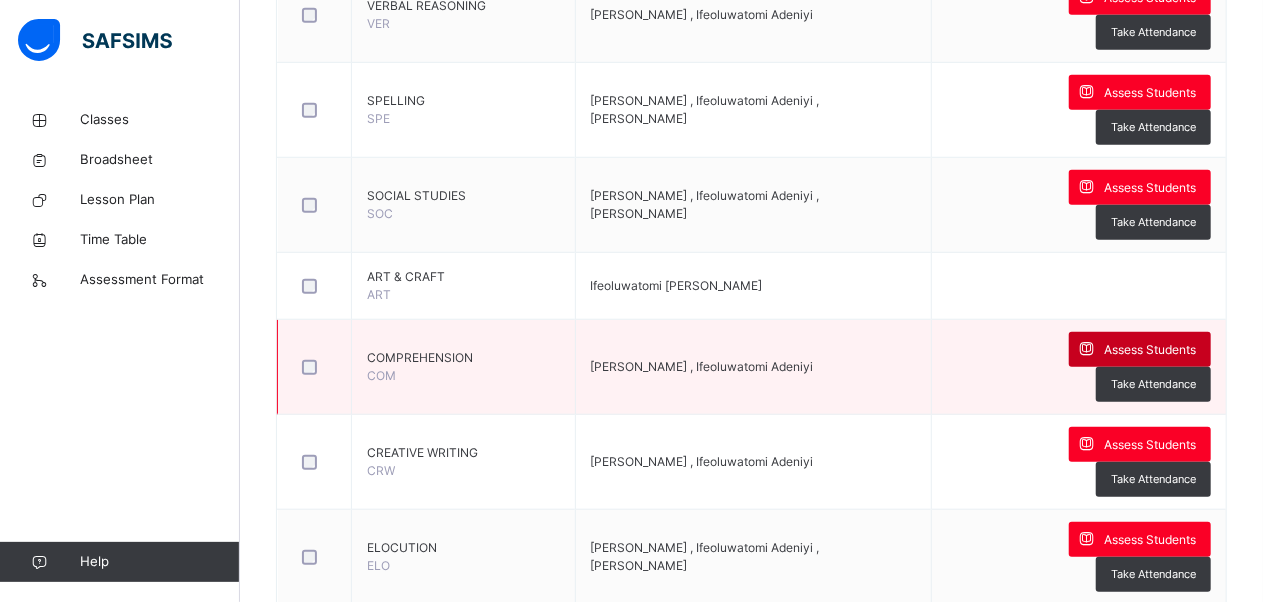 click on "Assess Students" at bounding box center (1150, 350) 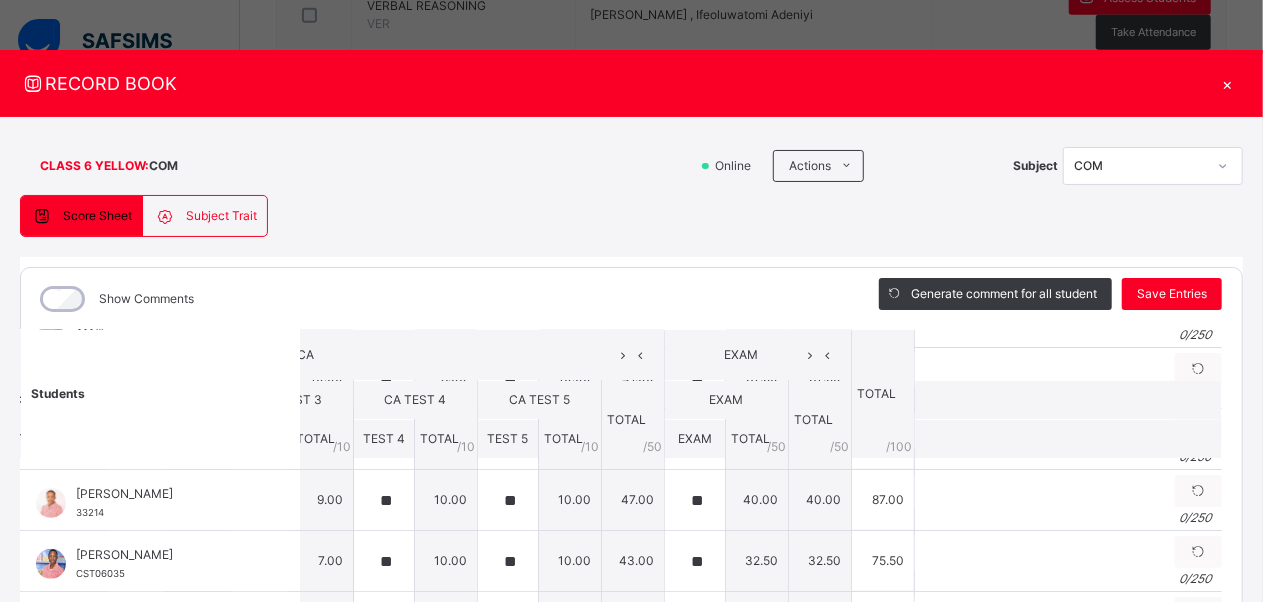 scroll, scrollTop: 319, scrollLeft: 319, axis: both 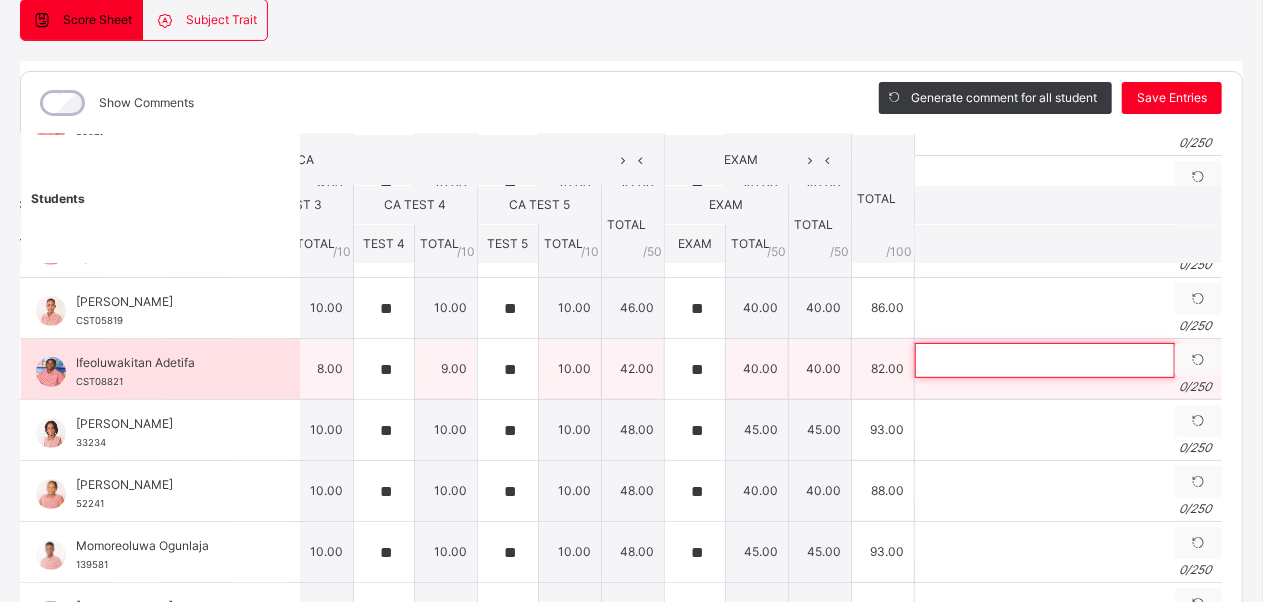 click at bounding box center [1045, 360] 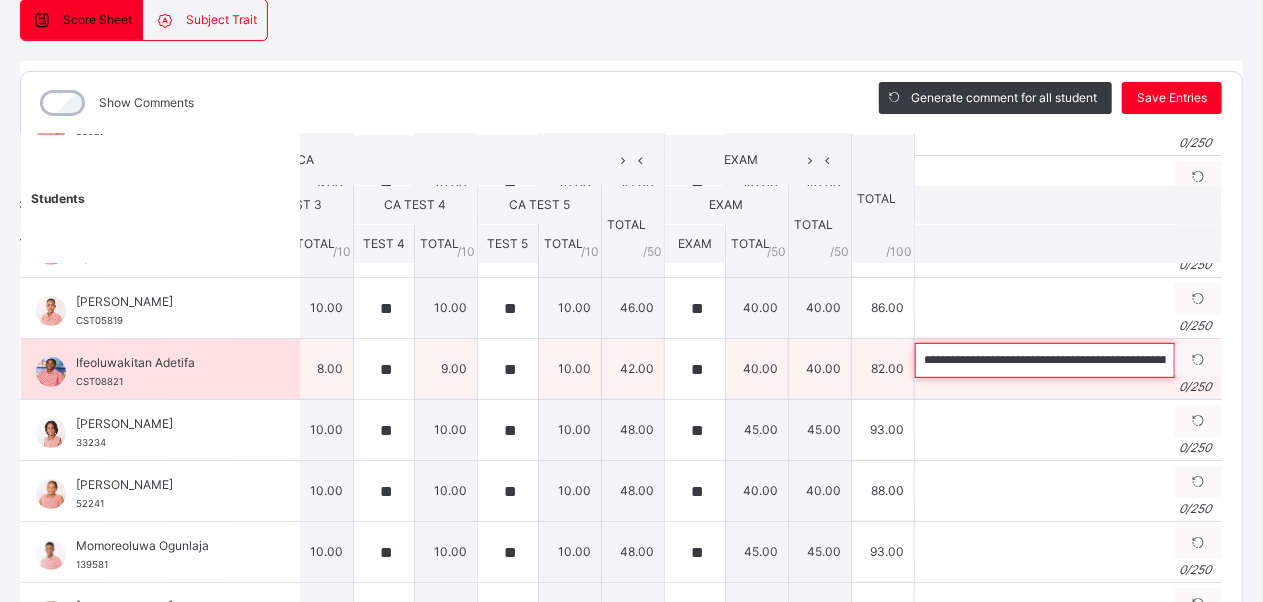 scroll, scrollTop: 0, scrollLeft: 422, axis: horizontal 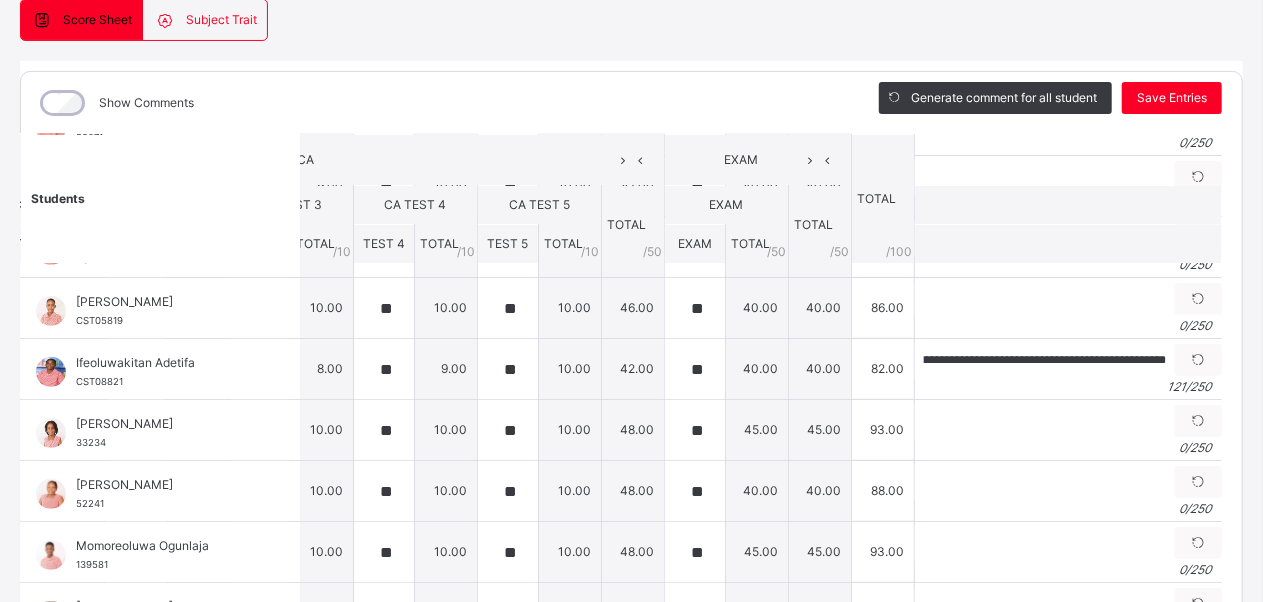 click on "Students CA  EXAM TOTAL /100 Comment CA TEST 1 CA TEST 2 CA TEST 3 CA TEST 4 CA TEST 5 TOTAL / 50 EXAM TOTAL / 50 TEST 1 TOTAL / 10 TEST 2 TOTAL / 10 TEST 3 TOTAL / 10 TEST 4 TOTAL / 10 TEST 5 TOTAL / 10 EXAM TOTAL / 50 [PERSON_NAME] 33124 [PERSON_NAME] 33124 ** 8.00 ** 9.00 ** 10.00 ** 10.00 ** 10.00 47.00 ** 42.50 42.50 89.50 Generate comment 0 / 250   ×   Subject Teacher’s Comment Generate and see in full the comment developed by the AI with an option to regenerate the comment [PERSON_NAME]   33124   Total 89.50  / 100.00 [PERSON_NAME] Bot   Regenerate     Use this comment   Boluwatiwi  Adefeko 33144 [GEOGRAPHIC_DATA]  Adefeko 33144 ** 9.00 ** 8.00 ** 10.00 ** 10.00 ** 10.00 47.00 ** 30.00 30.00 77.00 Generate comment 0 / 250   ×   Subject Teacher’s Comment Generate and see in full the comment developed by the AI with an option to regenerate the comment JS Boluwatiwi  Adefeko   33144   Total 77.00  / 100.00 [PERSON_NAME] Bot   Regenerate     Use this comment   Chibuikem  Uduje 33374 Chibuikem  Uduje 33374 ** 9.00 **" at bounding box center [631, 384] 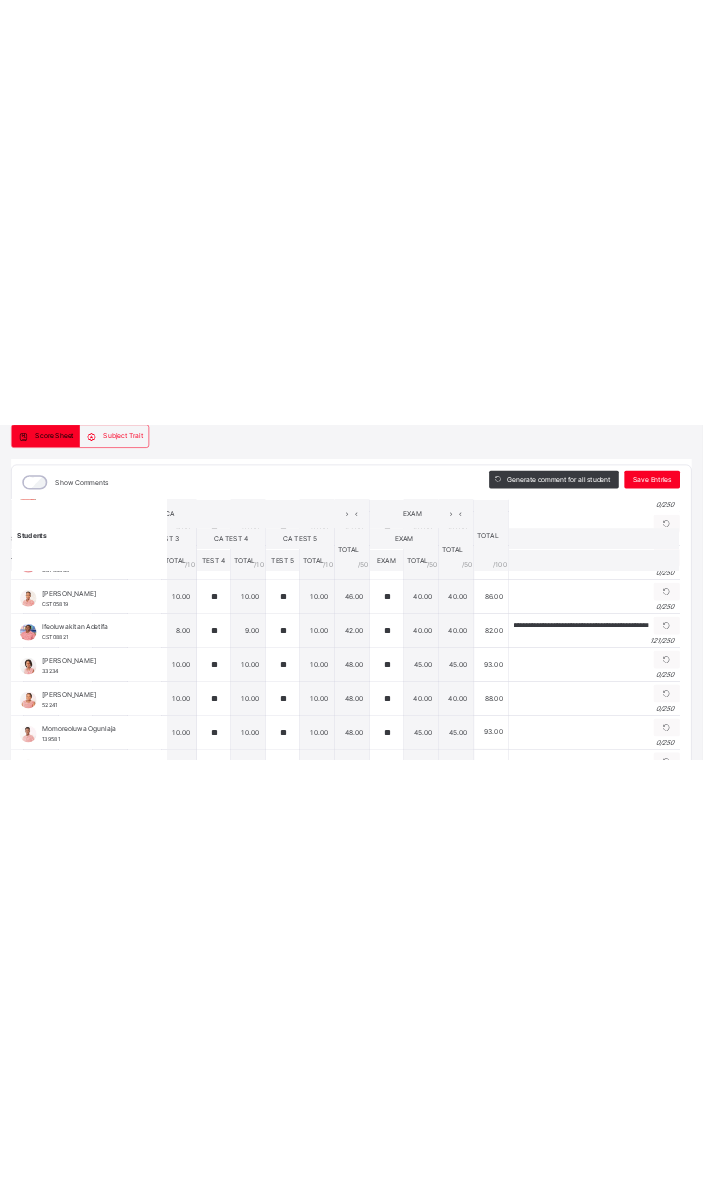scroll, scrollTop: 0, scrollLeft: 0, axis: both 